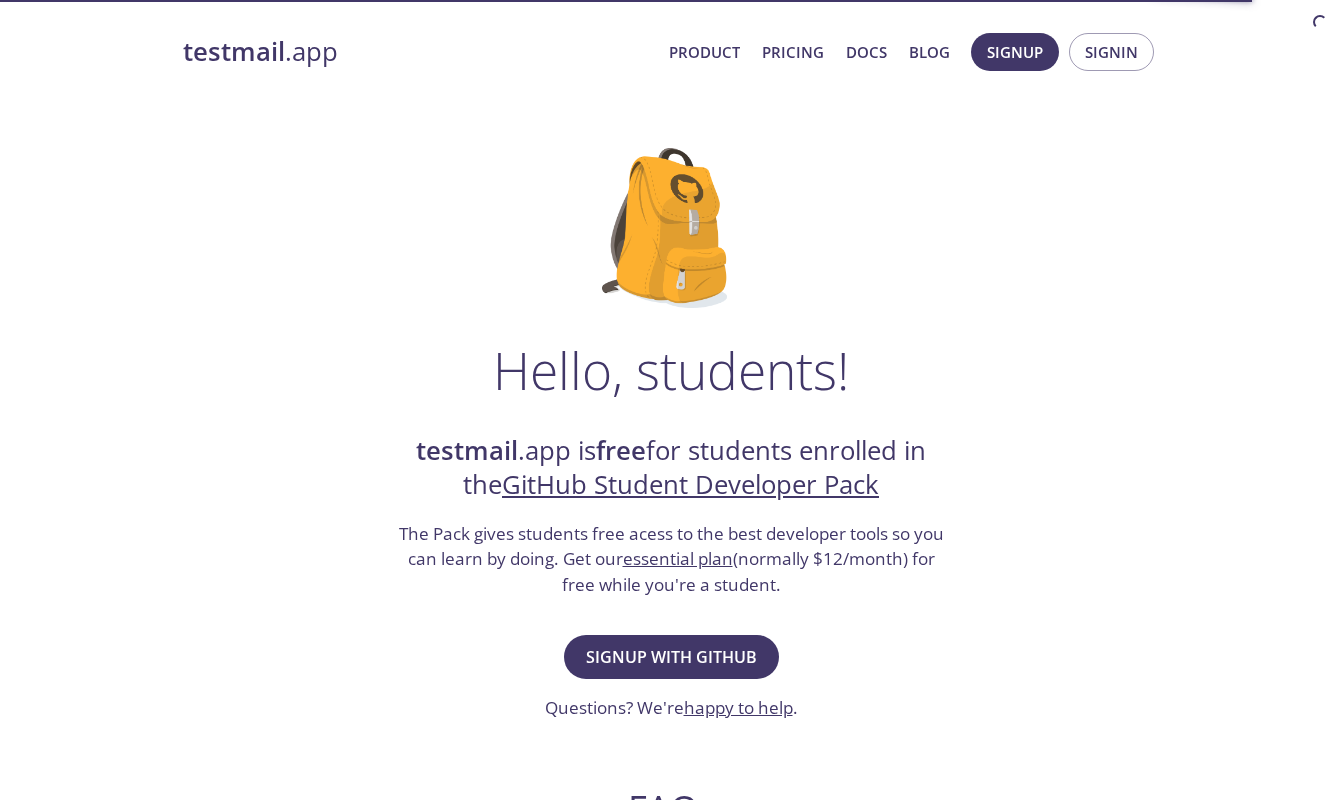 scroll, scrollTop: 0, scrollLeft: 0, axis: both 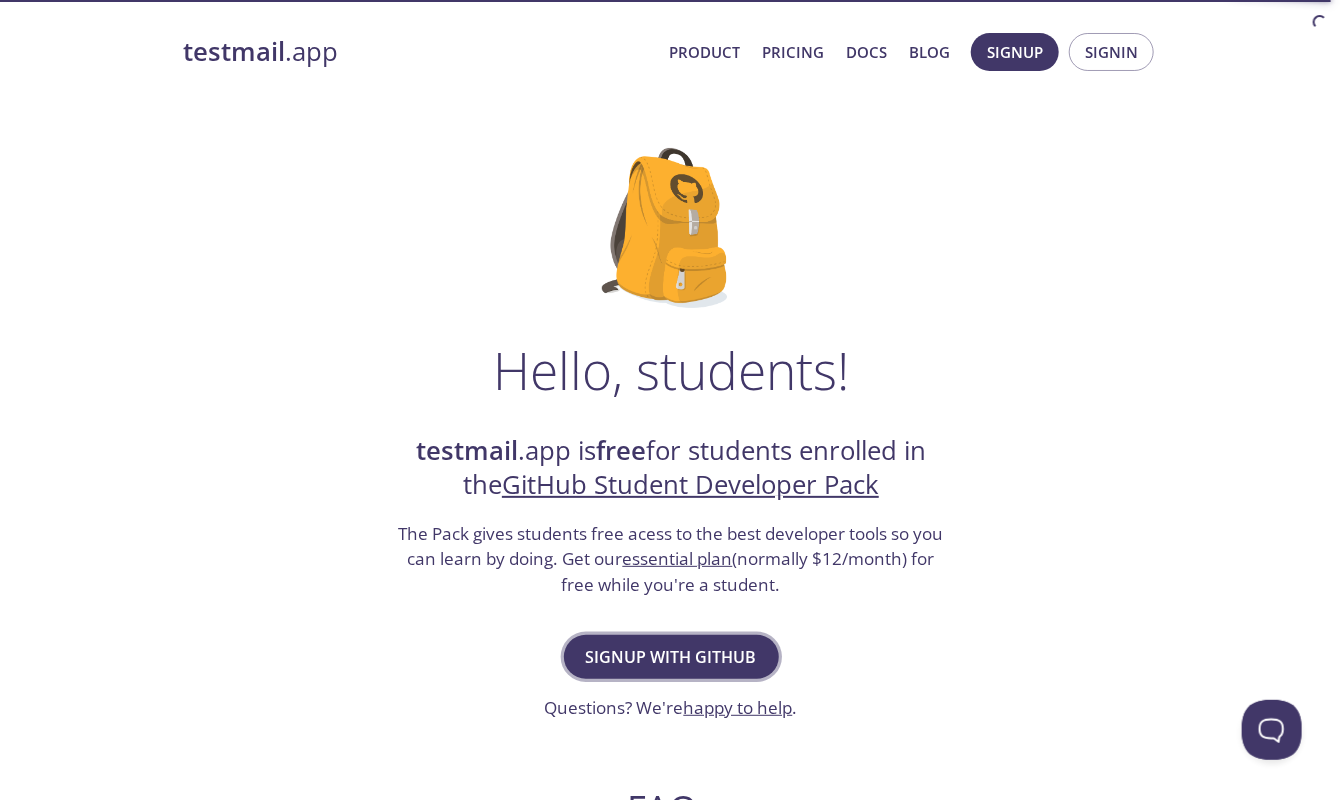 click on "Signup with GitHub" at bounding box center (671, 657) 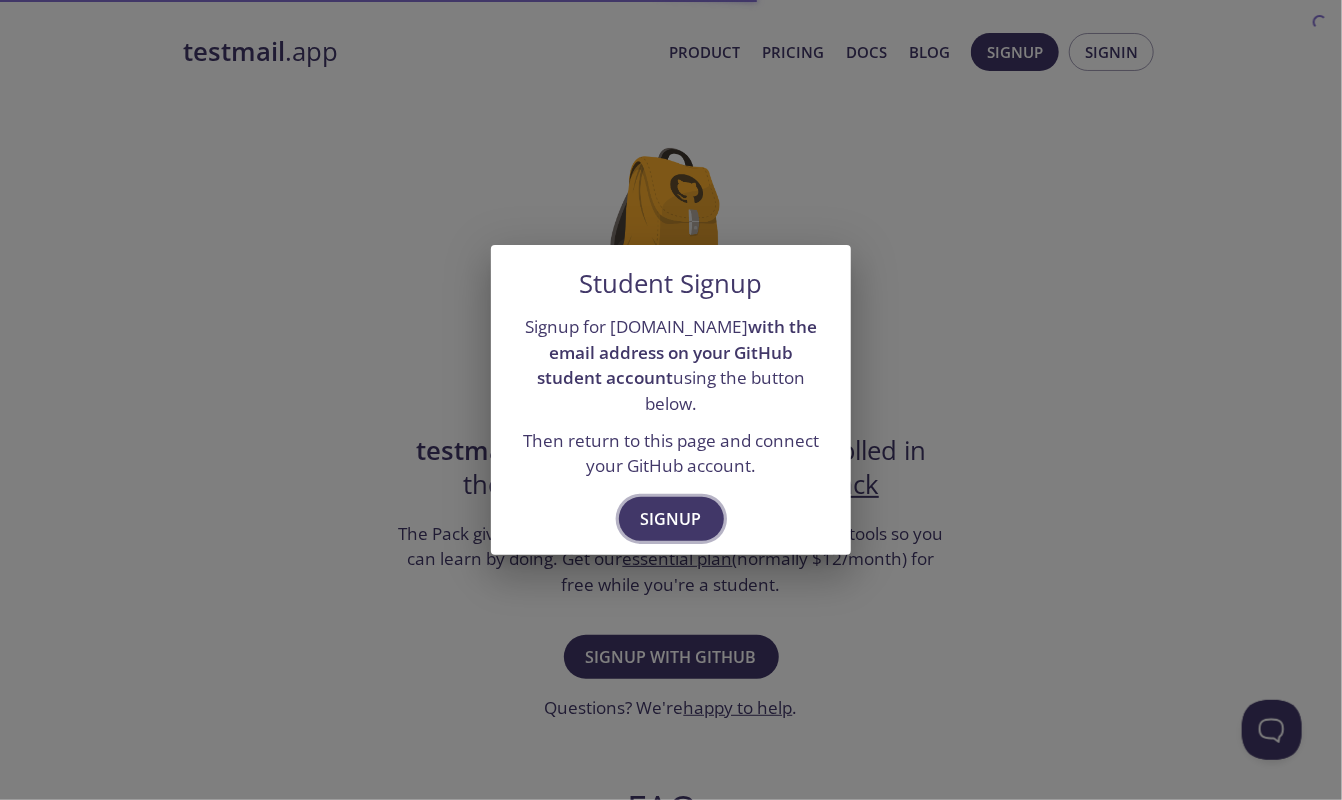 click on "Signup" at bounding box center [671, 519] 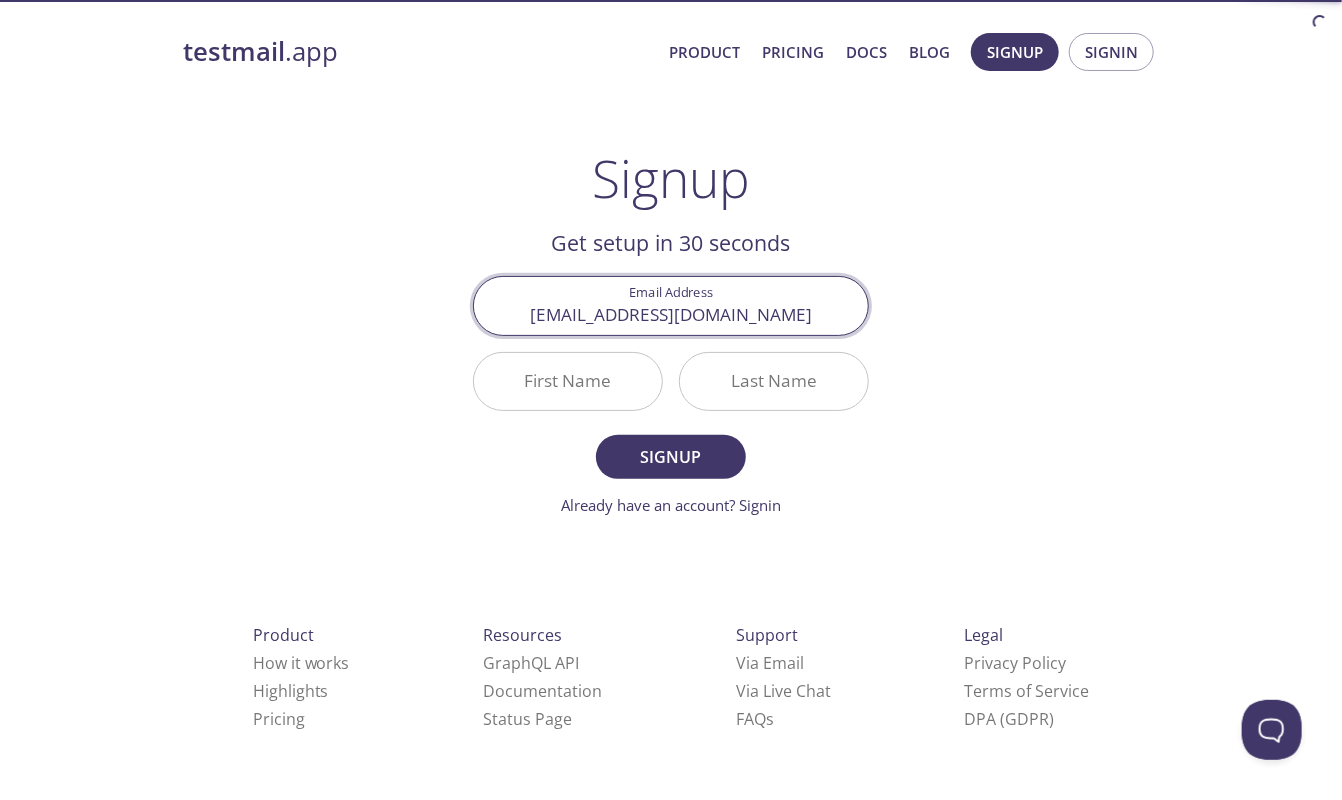 type on "[EMAIL_ADDRESS][DOMAIN_NAME]" 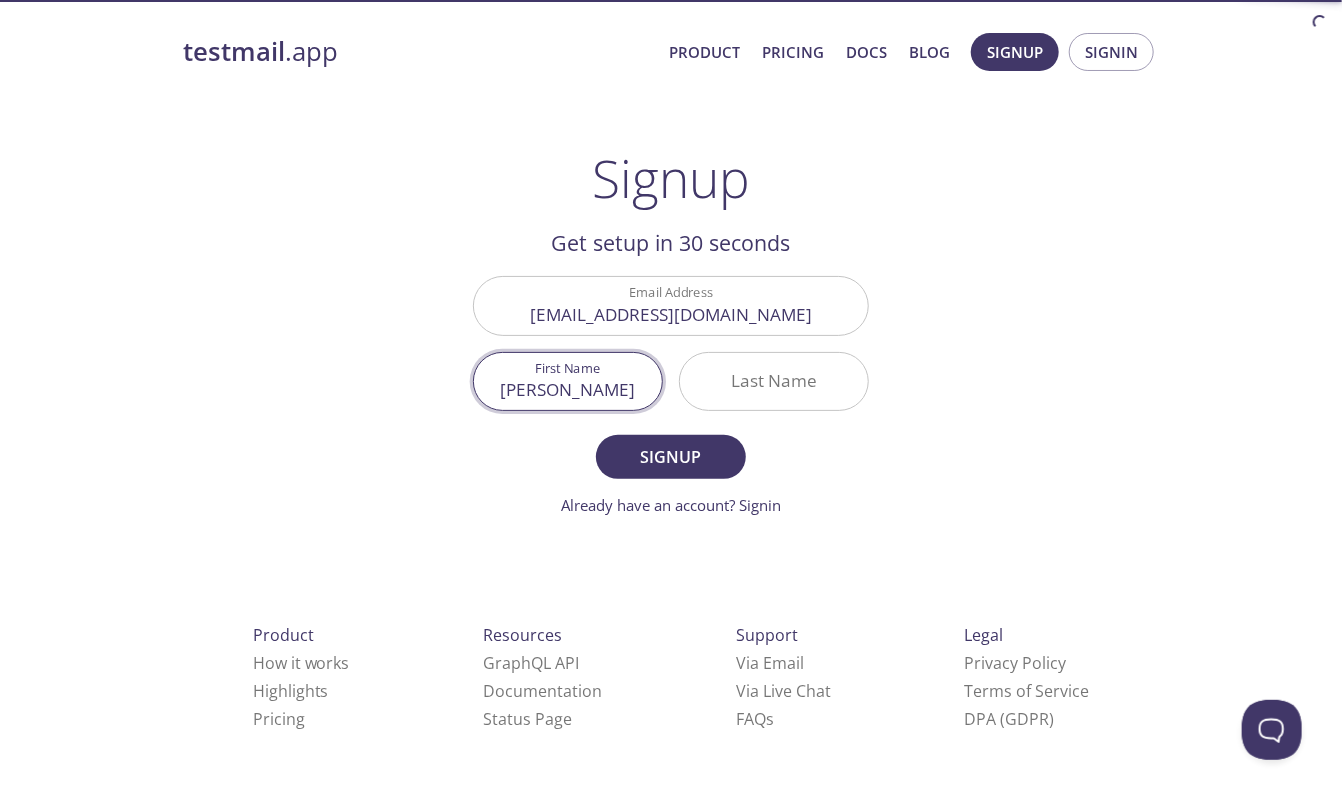 type on "[PERSON_NAME]" 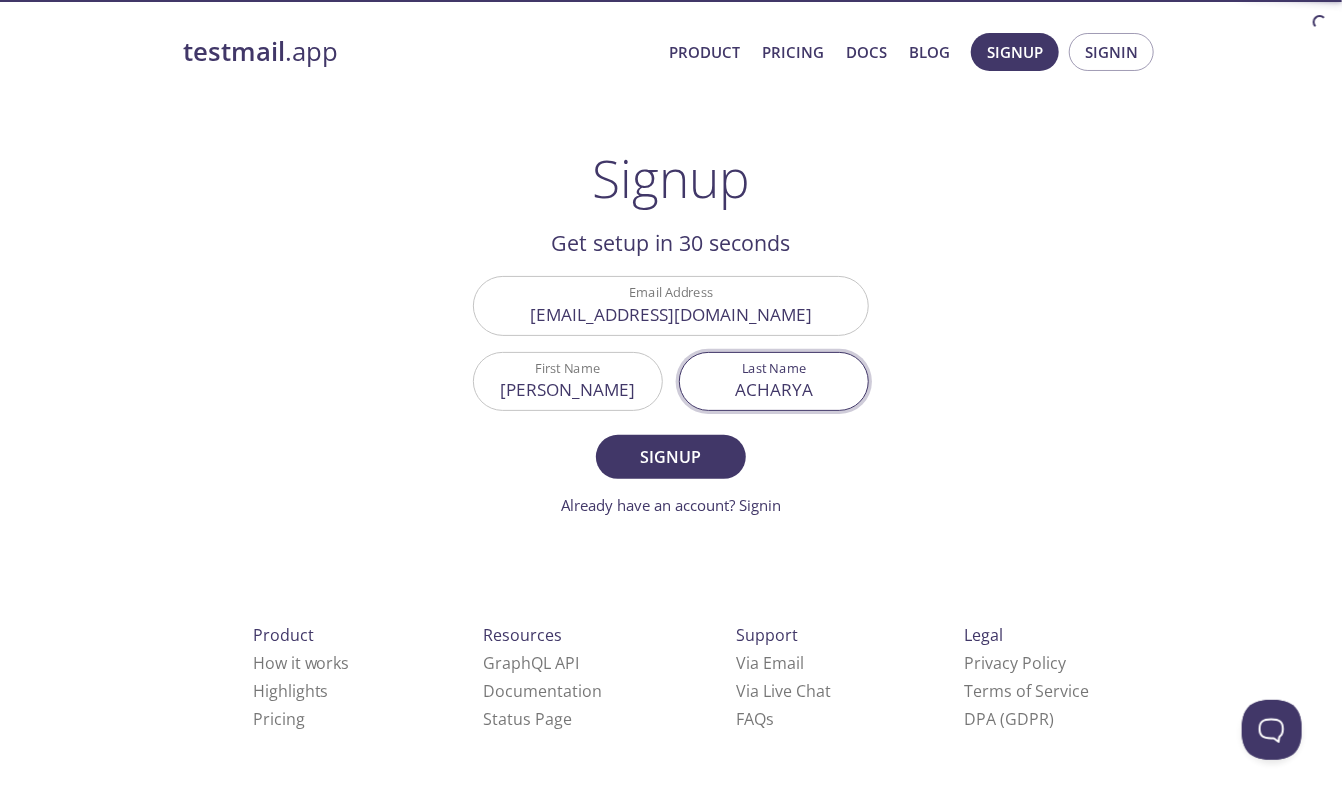 type on "ACHARYA" 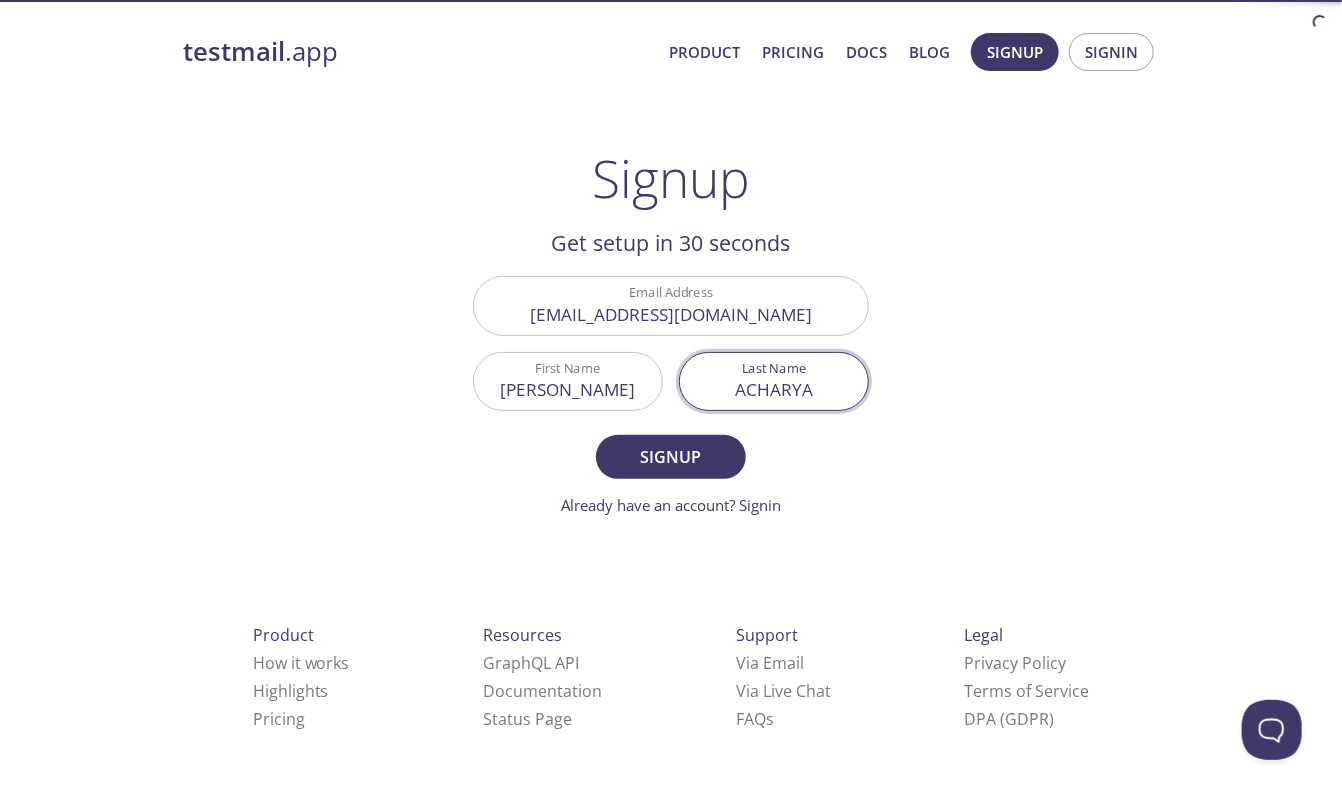 click on "Signup" at bounding box center [671, 457] 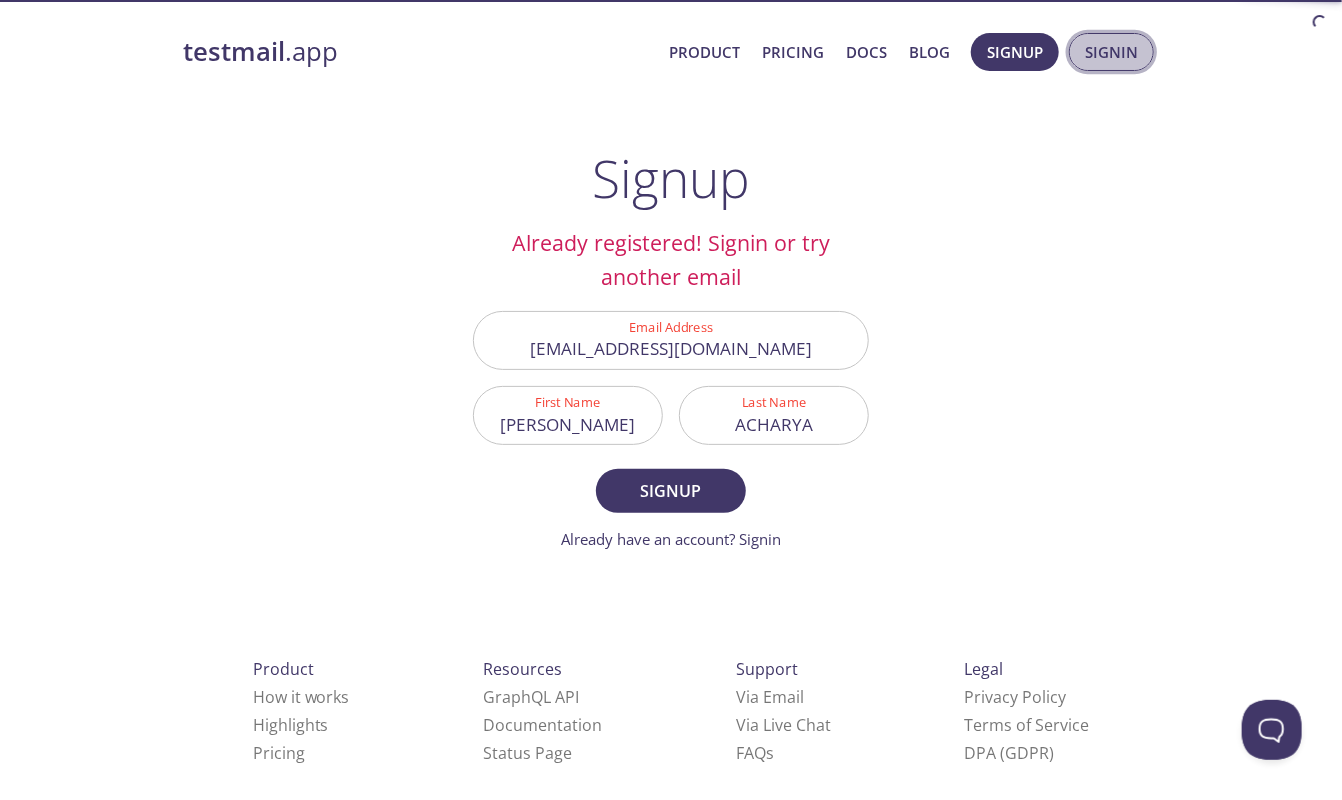 click on "Signin" at bounding box center (1111, 52) 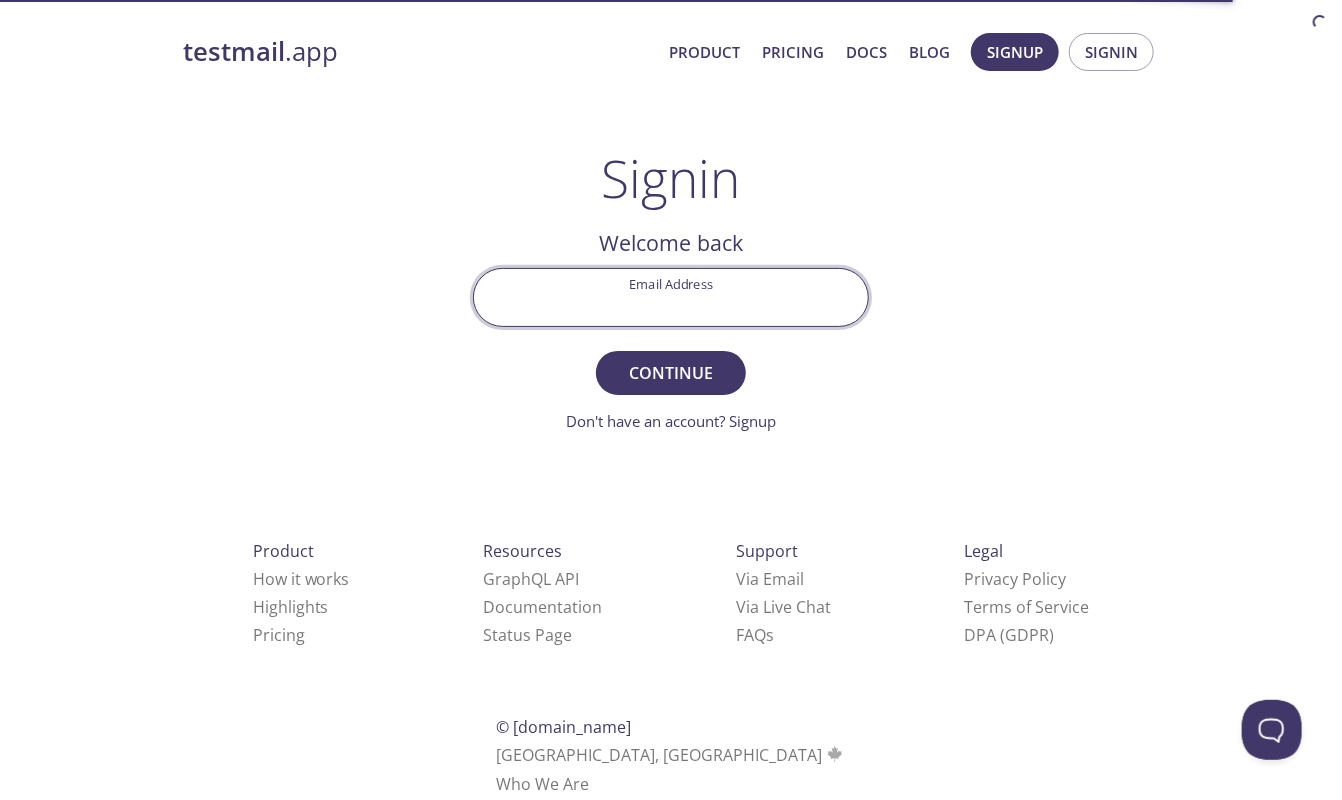 click on "Email Address" at bounding box center [671, 297] 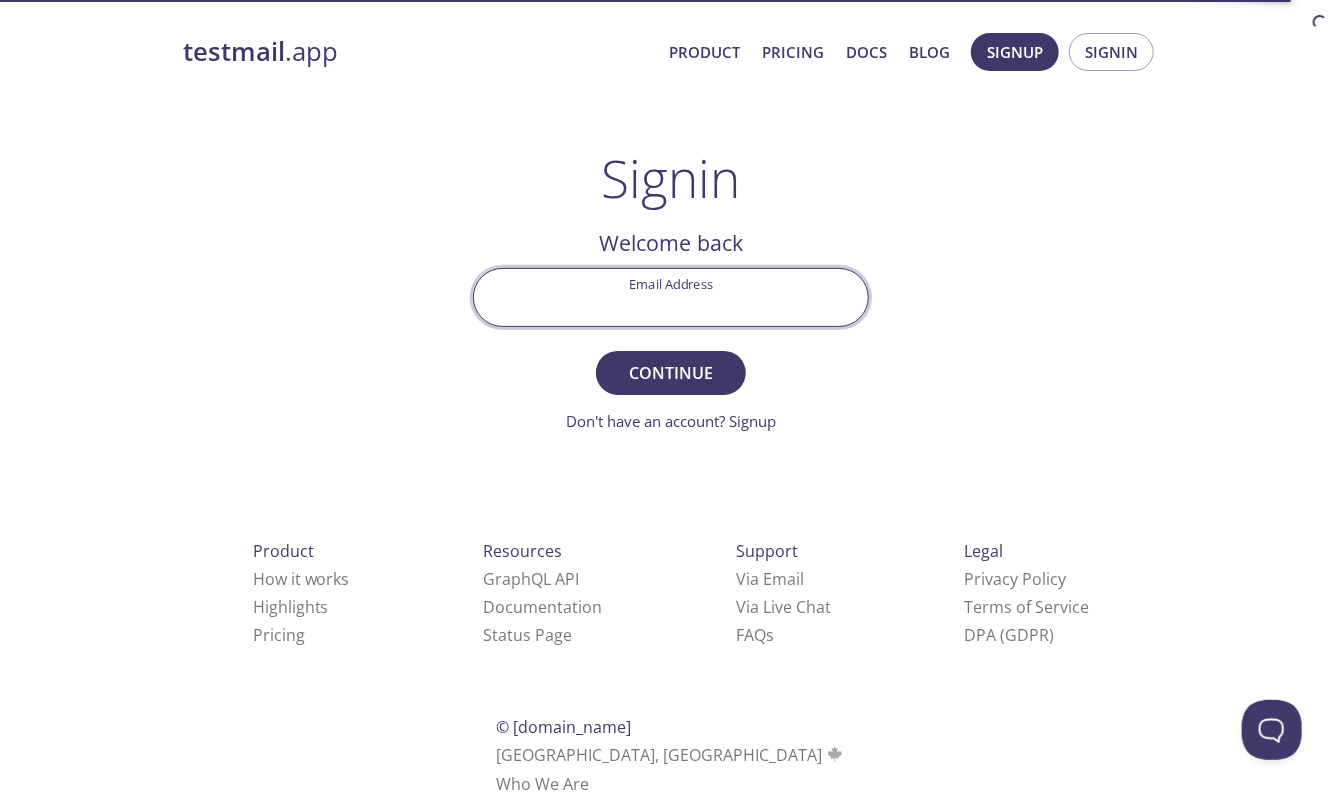 type on "a" 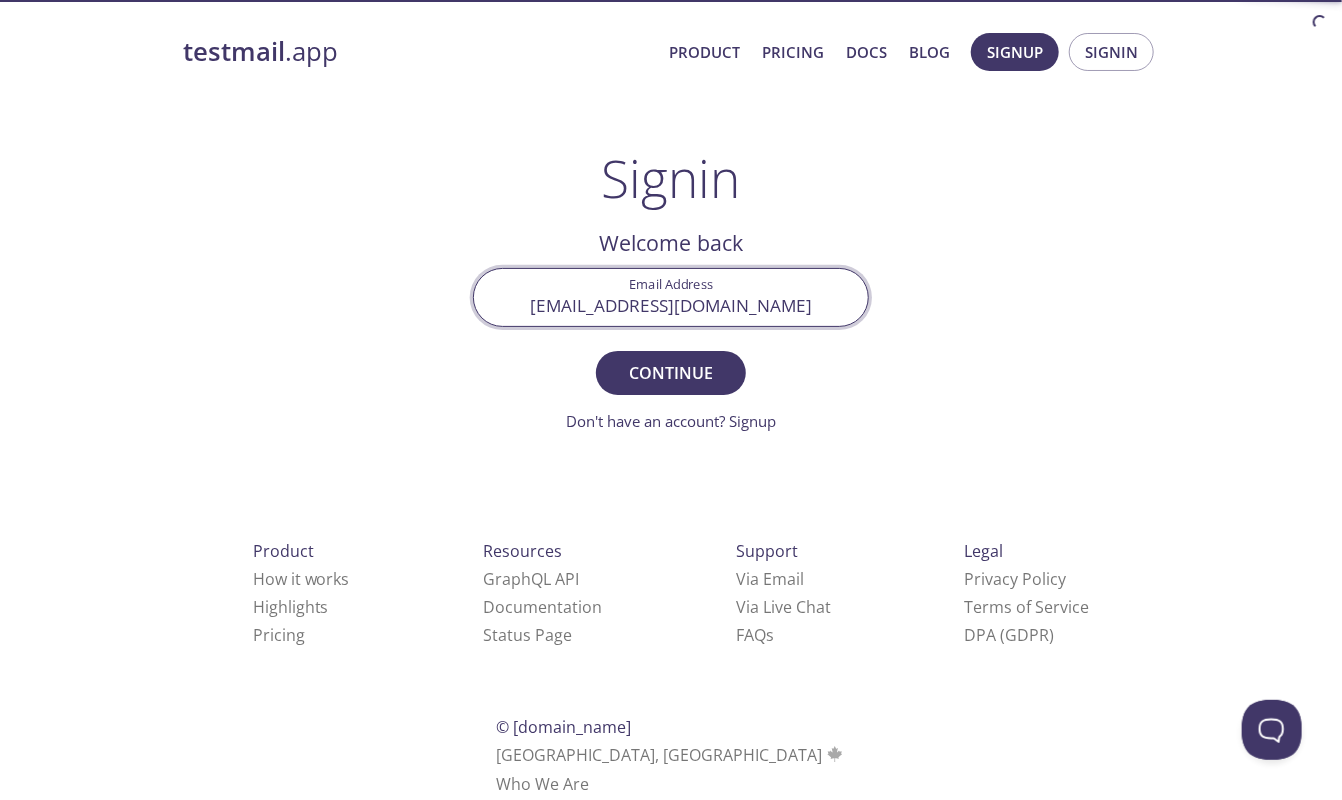 type on "[EMAIL_ADDRESS][DOMAIN_NAME]" 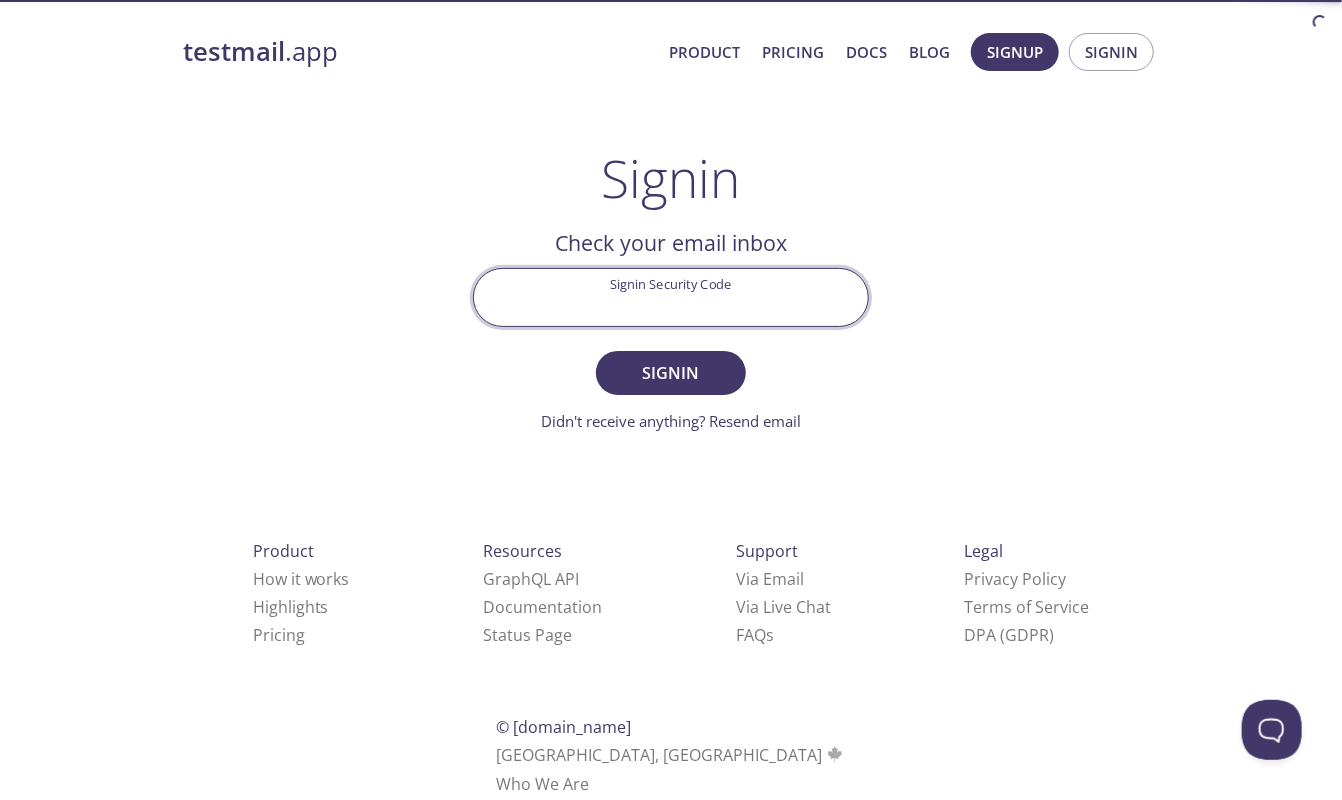 click on "Signin Security Code" at bounding box center [671, 297] 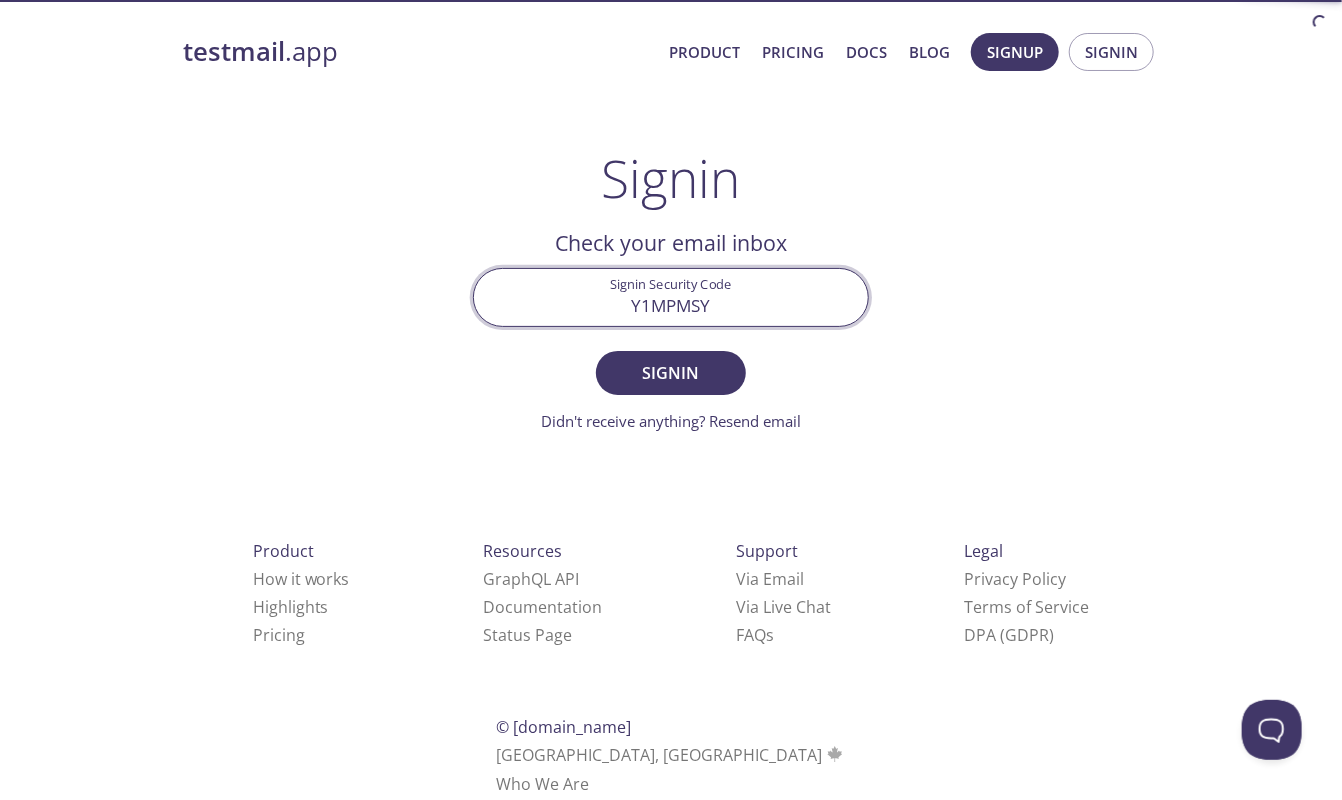 type on "Y1MPMSY" 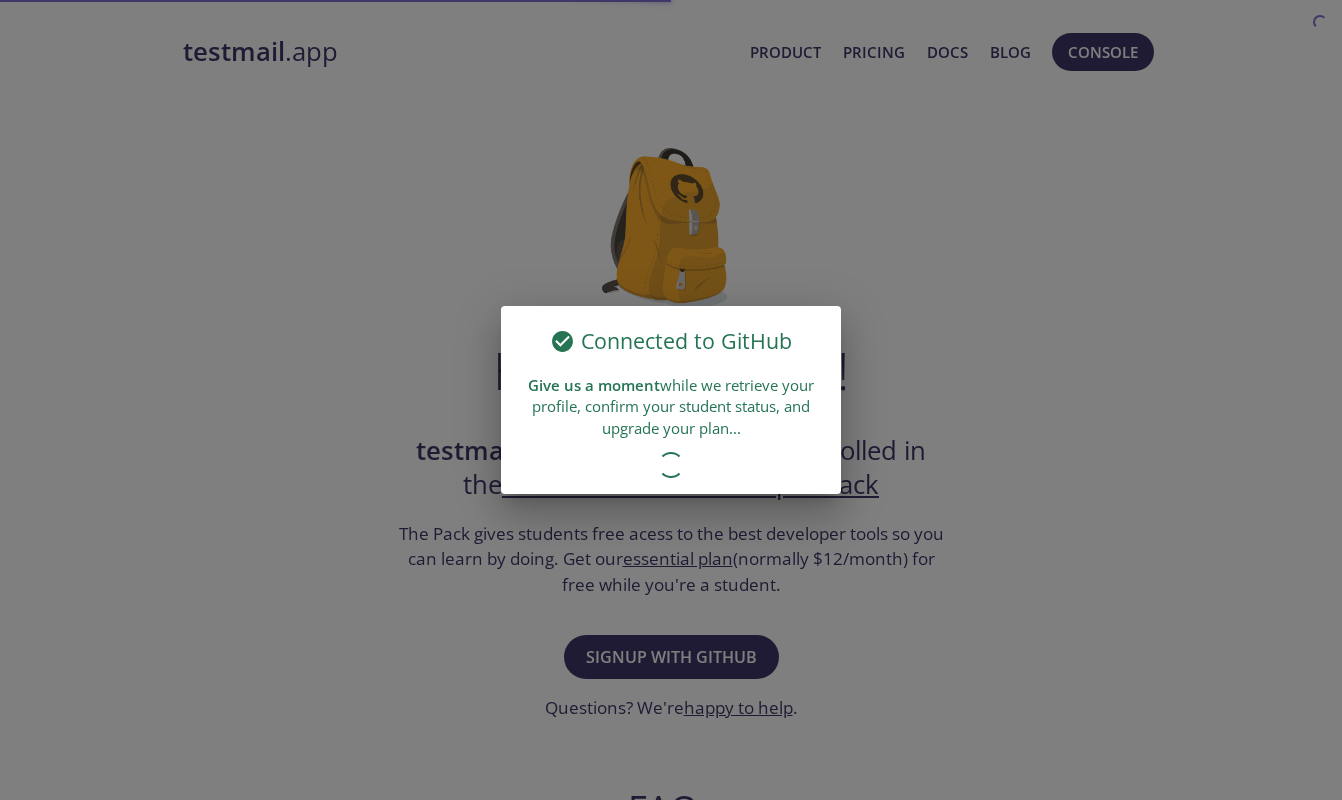 scroll, scrollTop: 0, scrollLeft: 0, axis: both 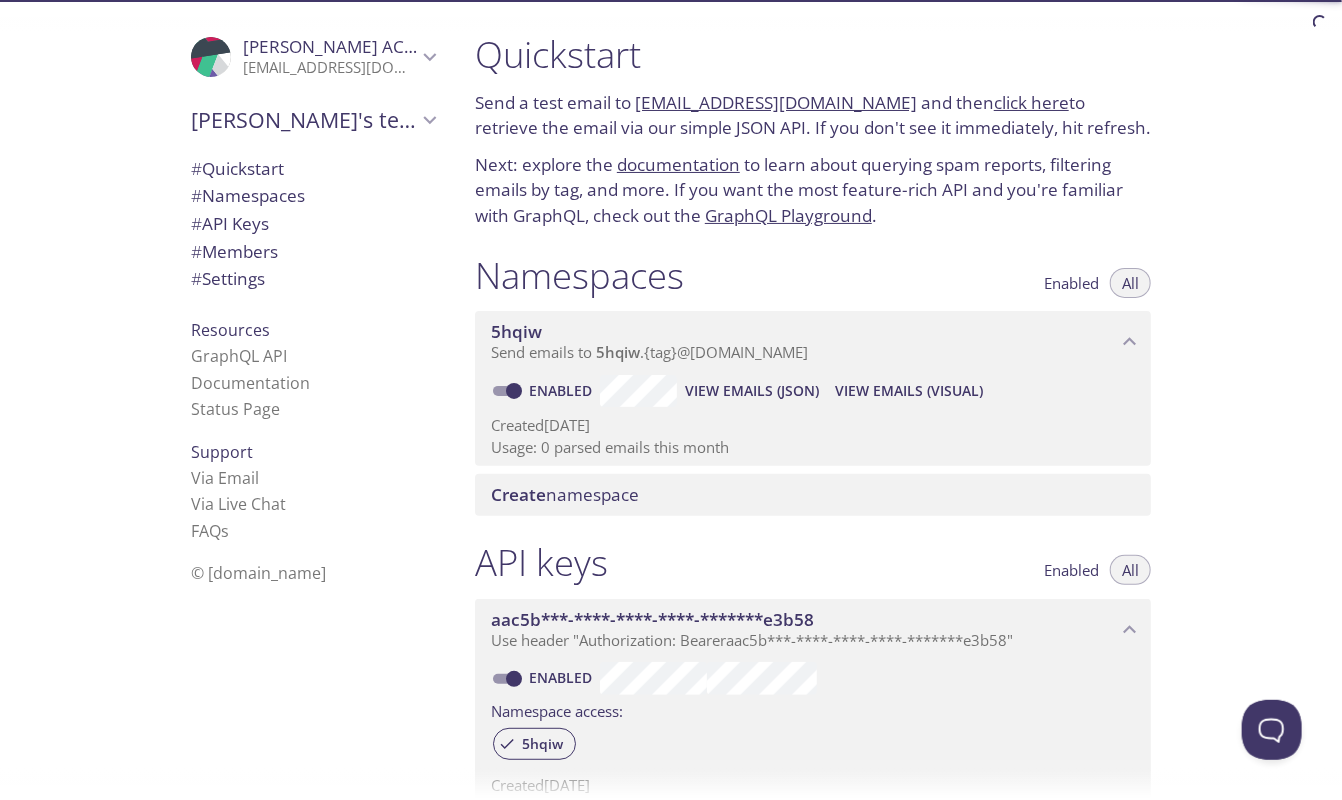 click on "DEBADITYA's team" at bounding box center (304, 120) 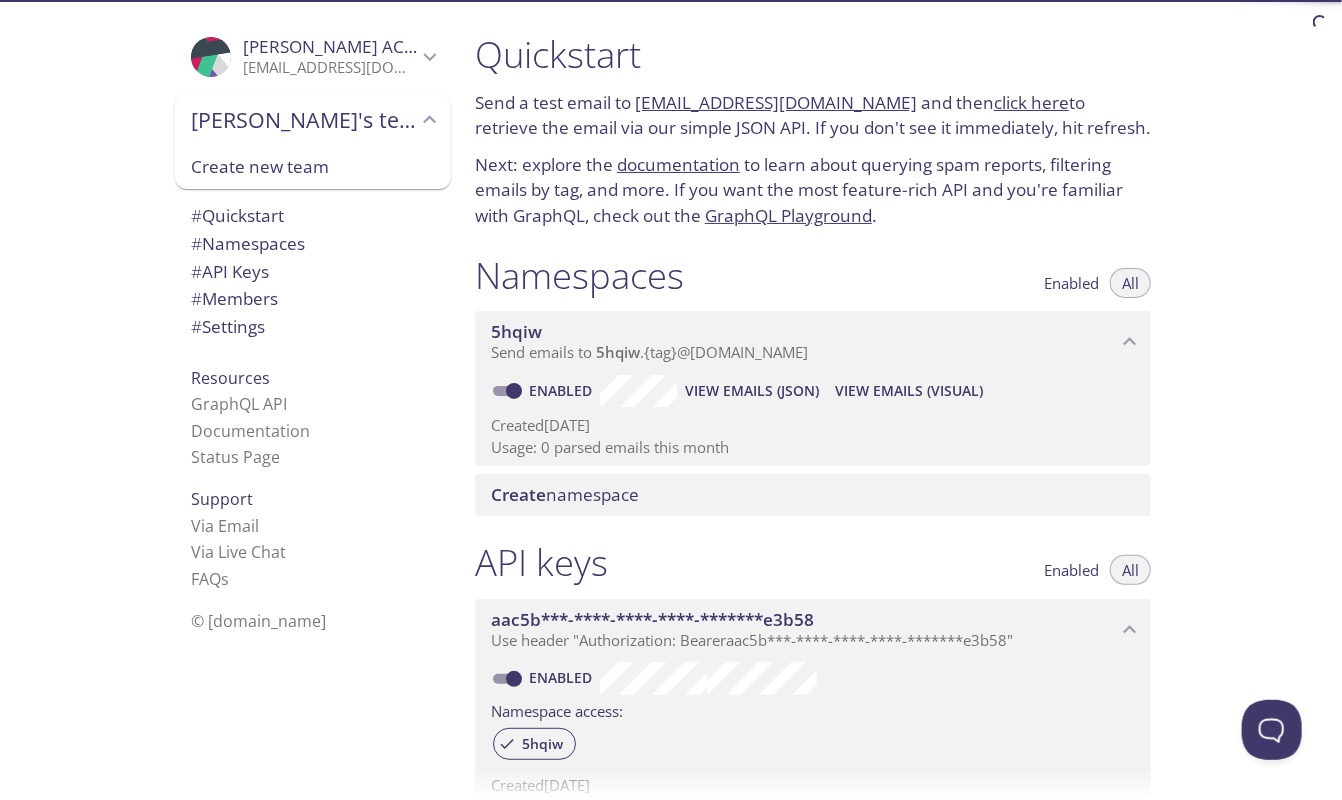 click on "DEBADITYA's team" at bounding box center (304, 120) 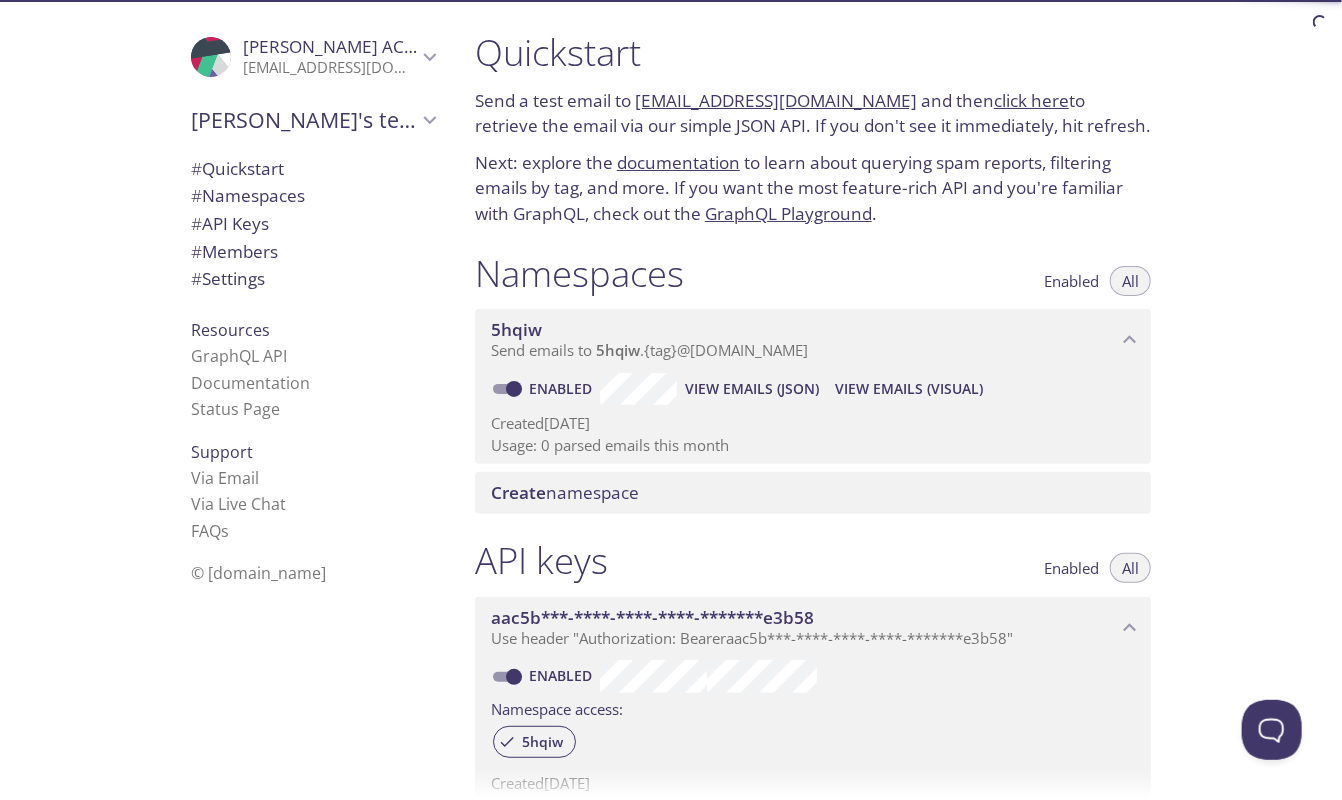 scroll, scrollTop: 0, scrollLeft: 0, axis: both 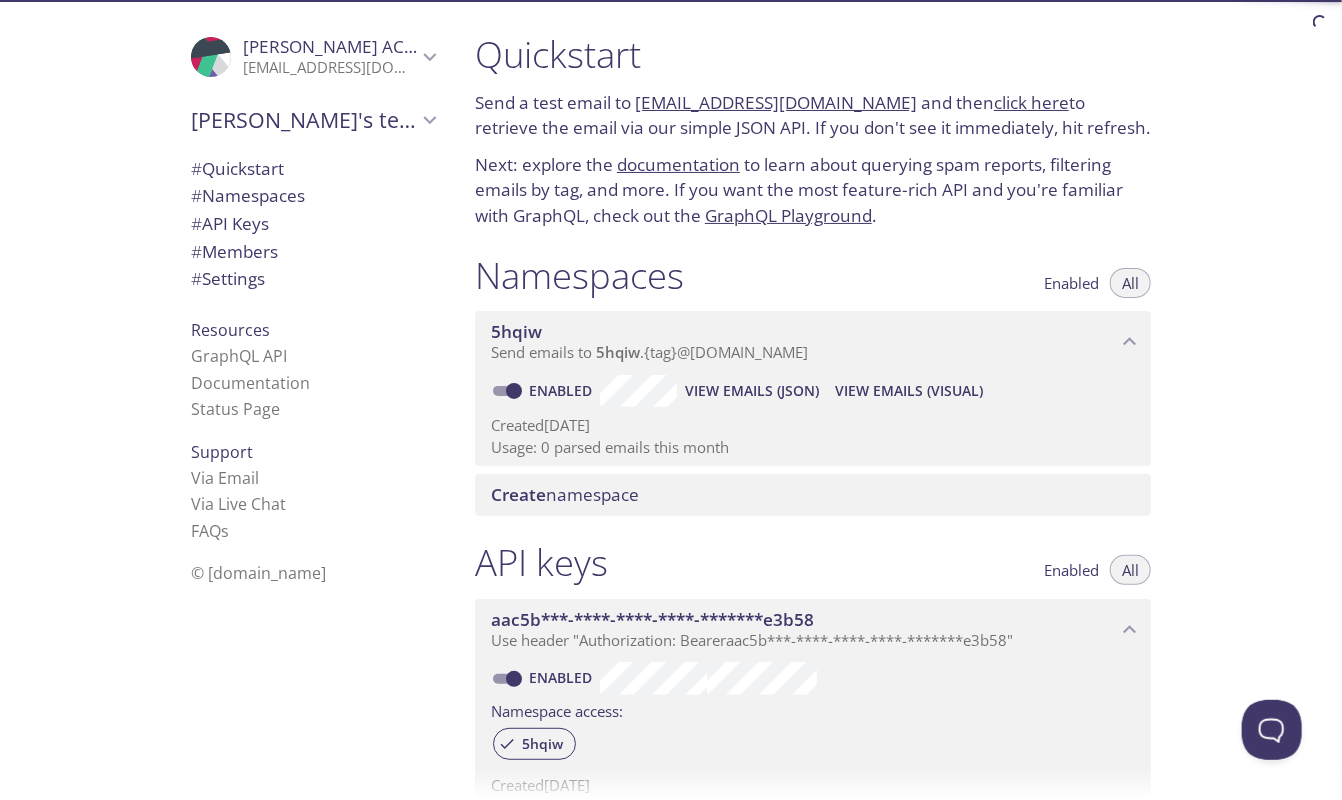 click on "View Emails (JSON)" at bounding box center (752, 391) 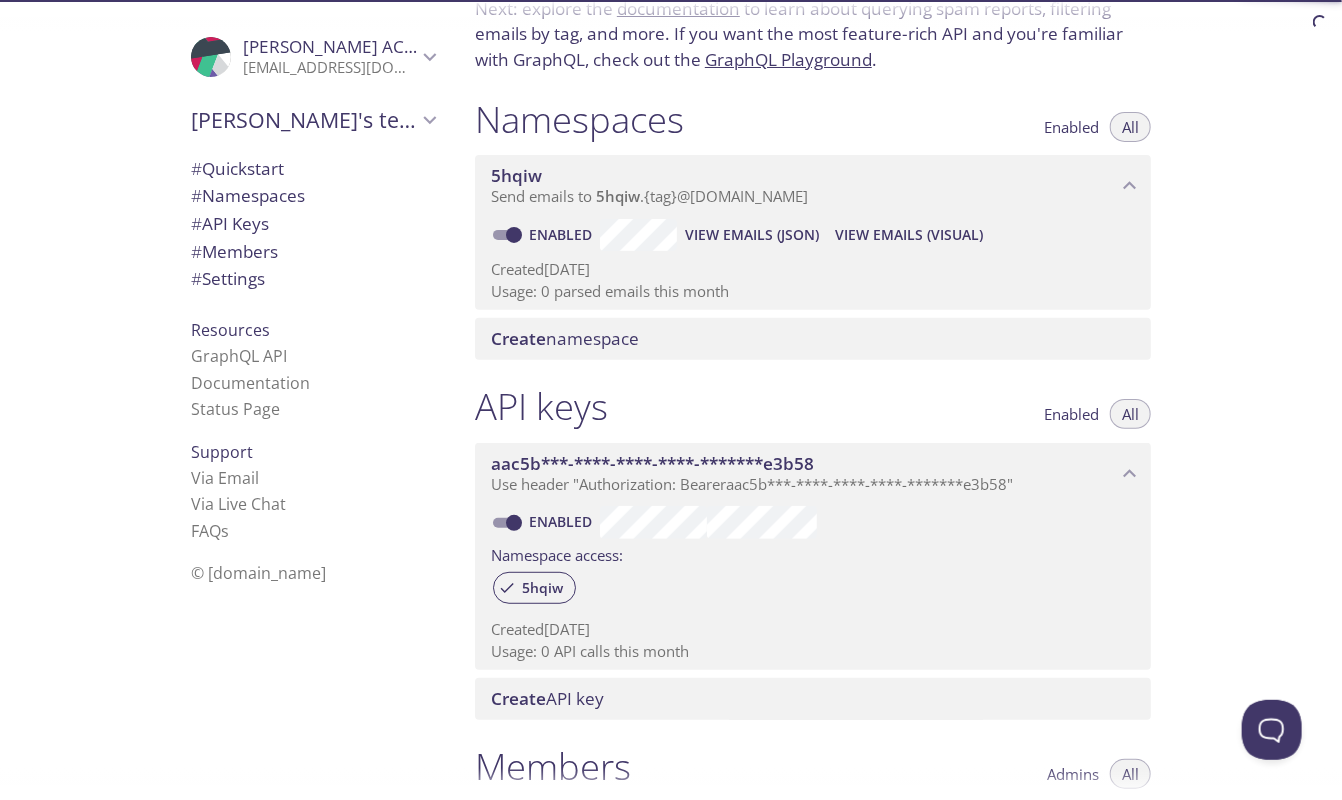 scroll, scrollTop: 160, scrollLeft: 0, axis: vertical 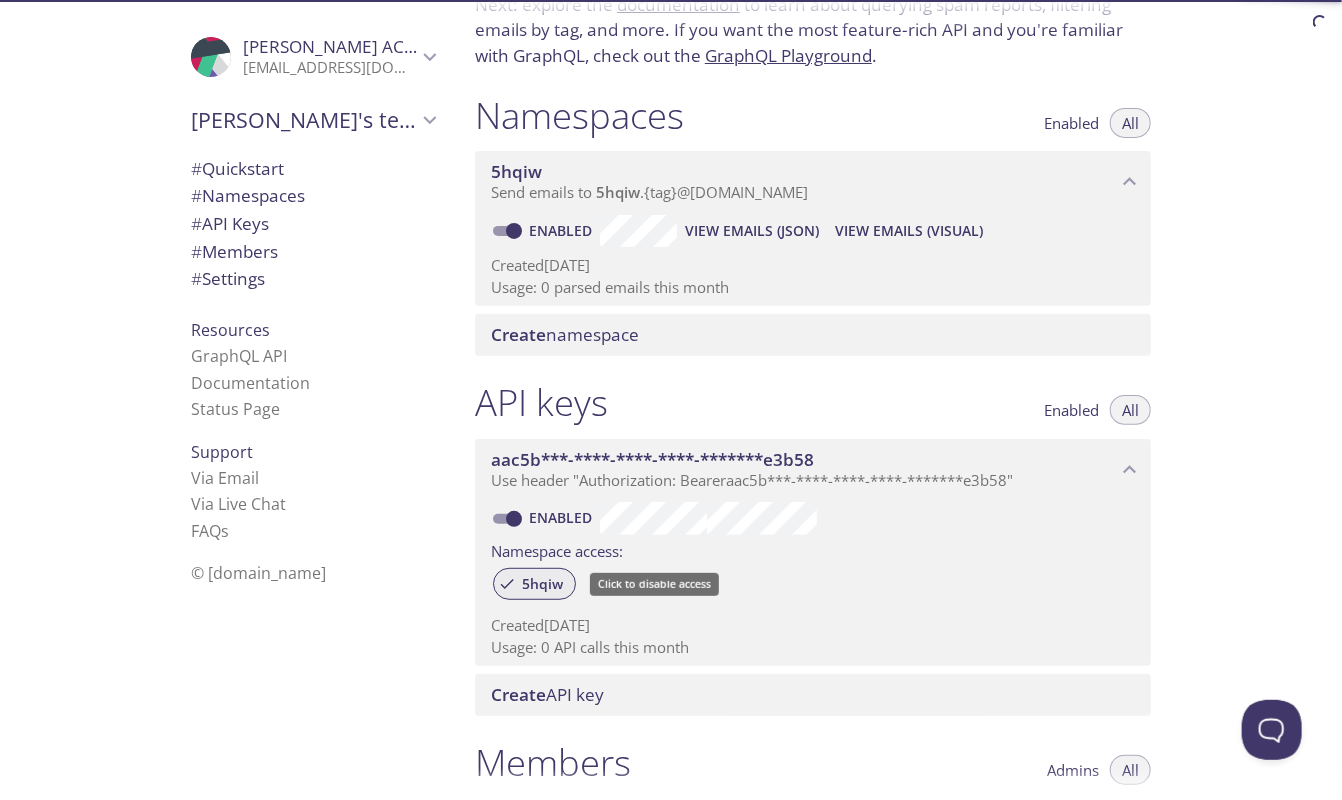click on "5hqiw" at bounding box center [542, 584] 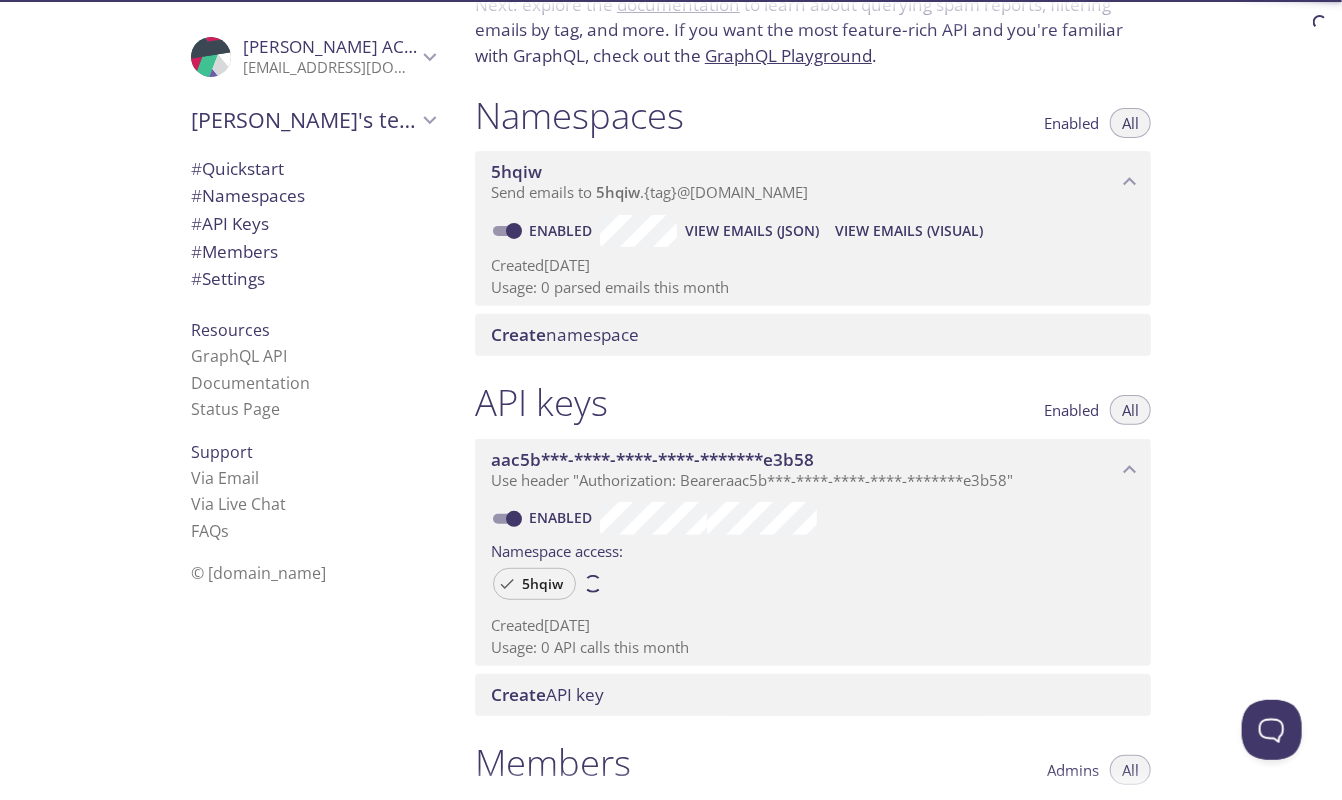 click on "© [DOMAIN_NAME]" at bounding box center (313, 573) 